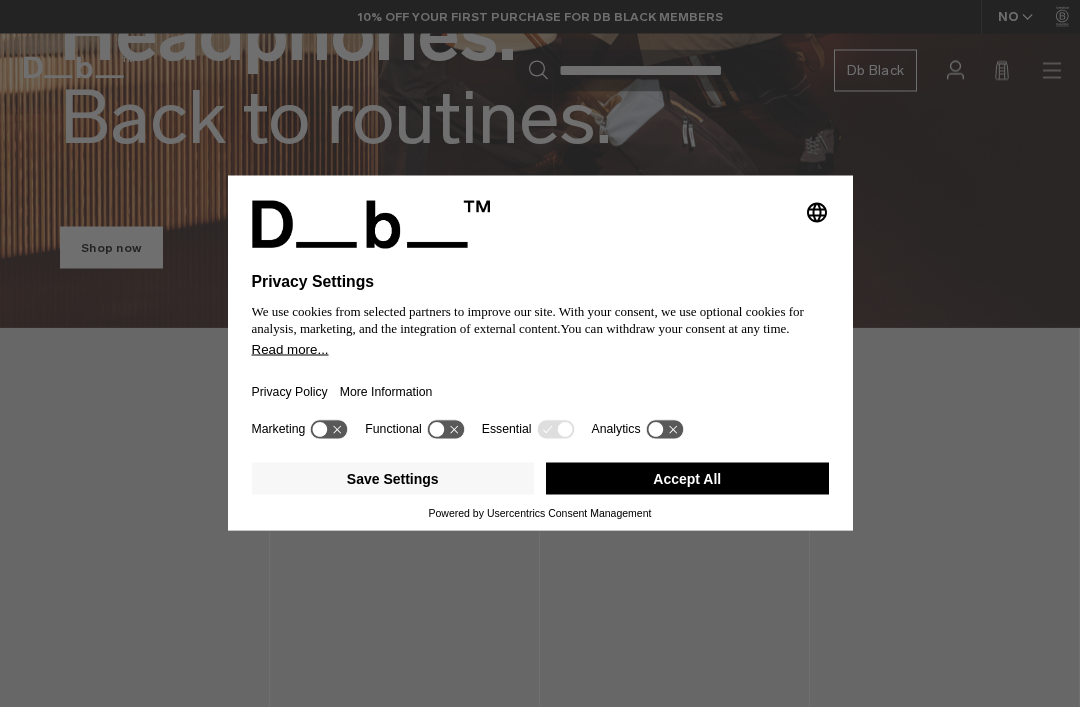 scroll, scrollTop: 427, scrollLeft: 0, axis: vertical 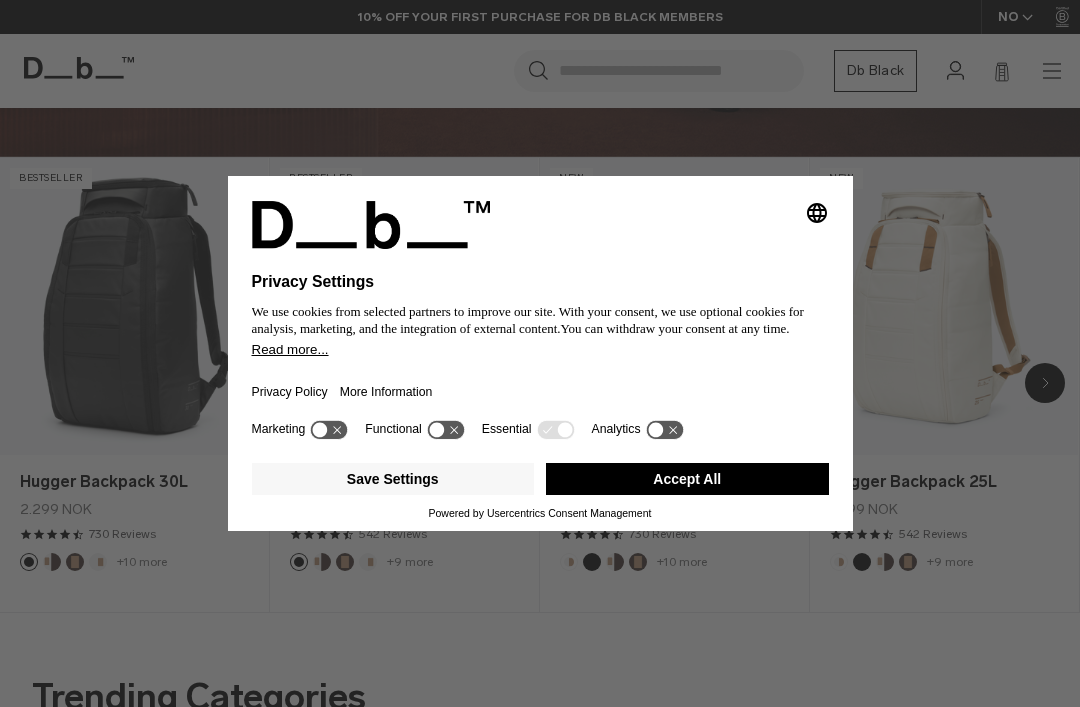 click on "Save Settings" at bounding box center (393, 479) 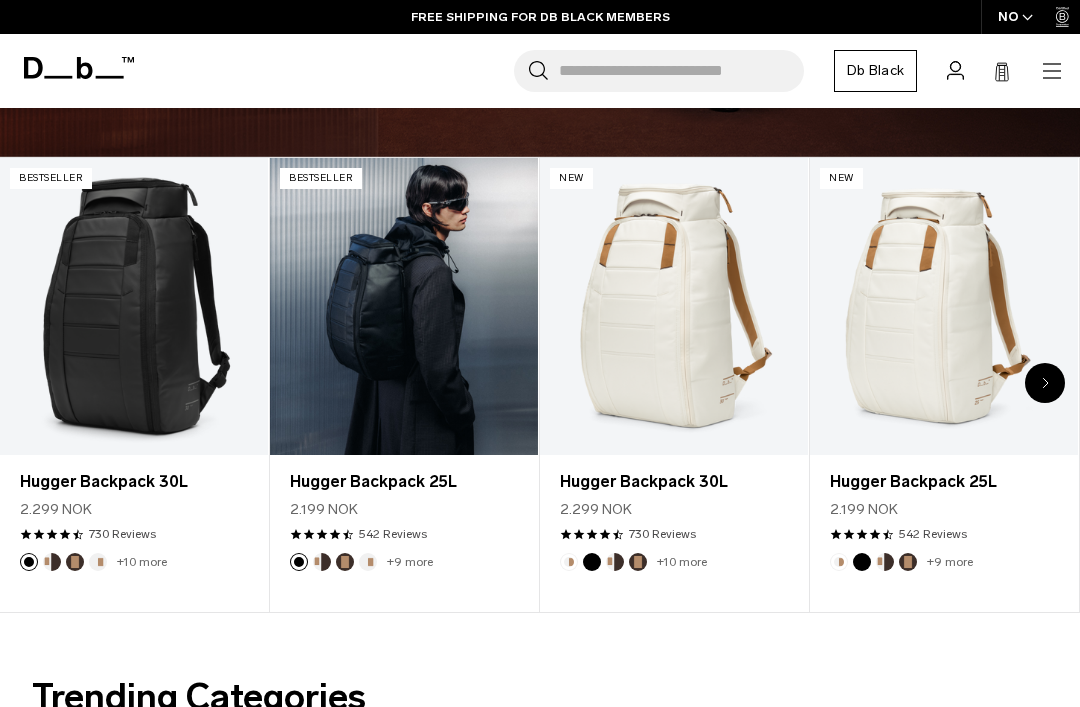click at bounding box center [404, 307] 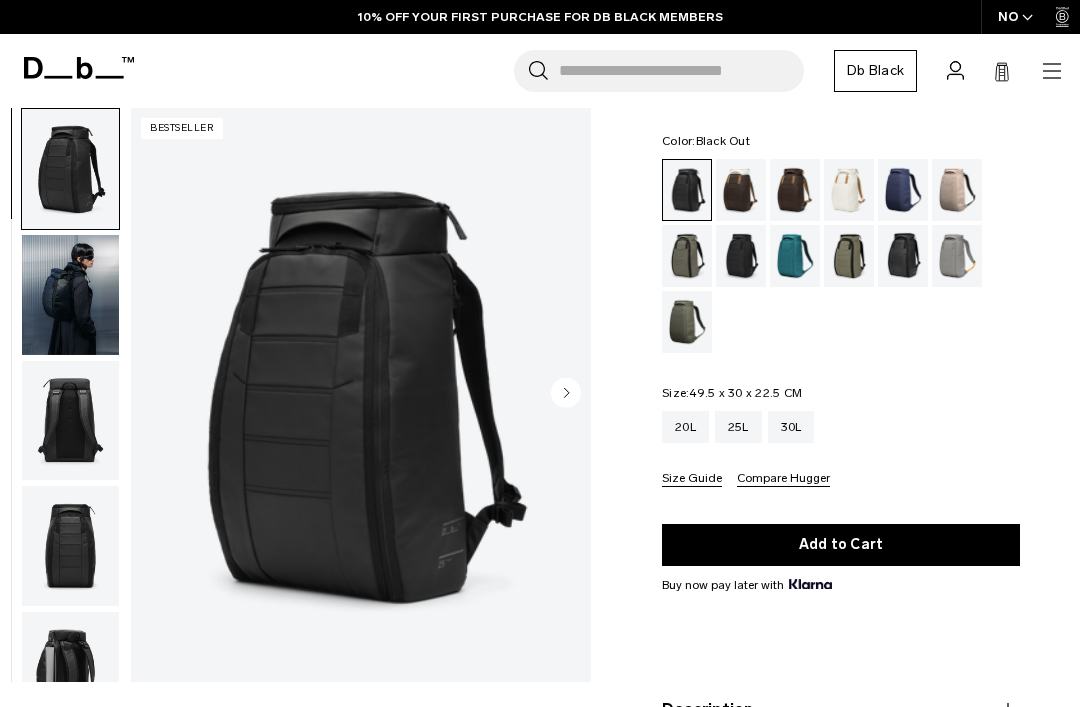 scroll, scrollTop: 88, scrollLeft: 0, axis: vertical 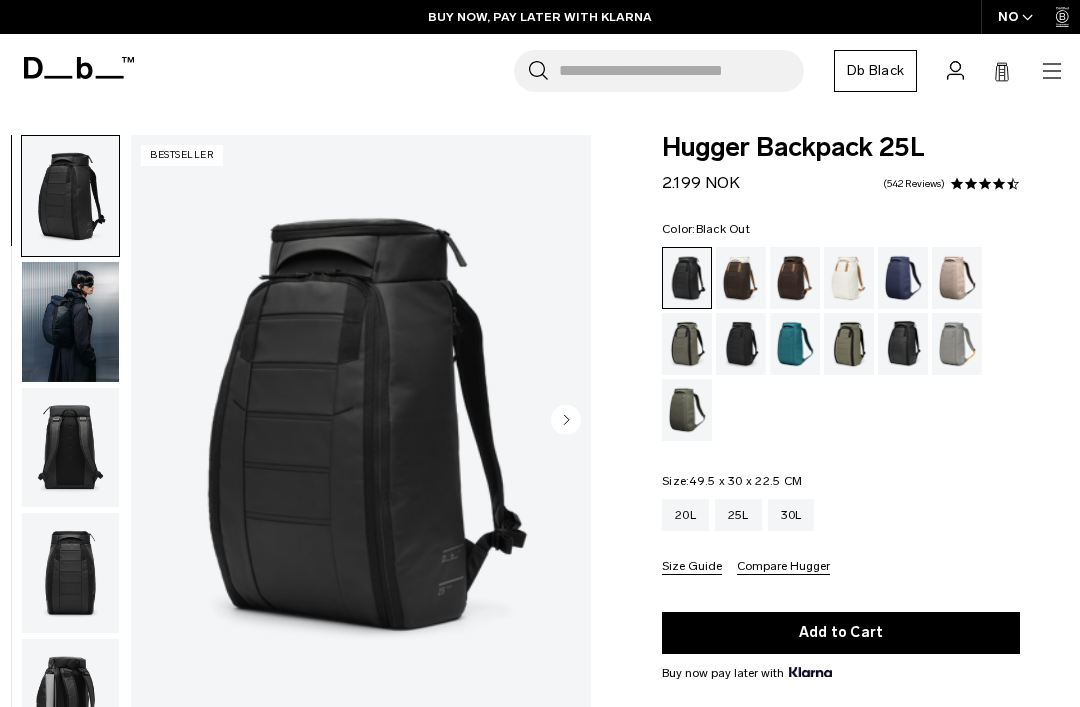 click on "Add to Cart" at bounding box center (841, 633) 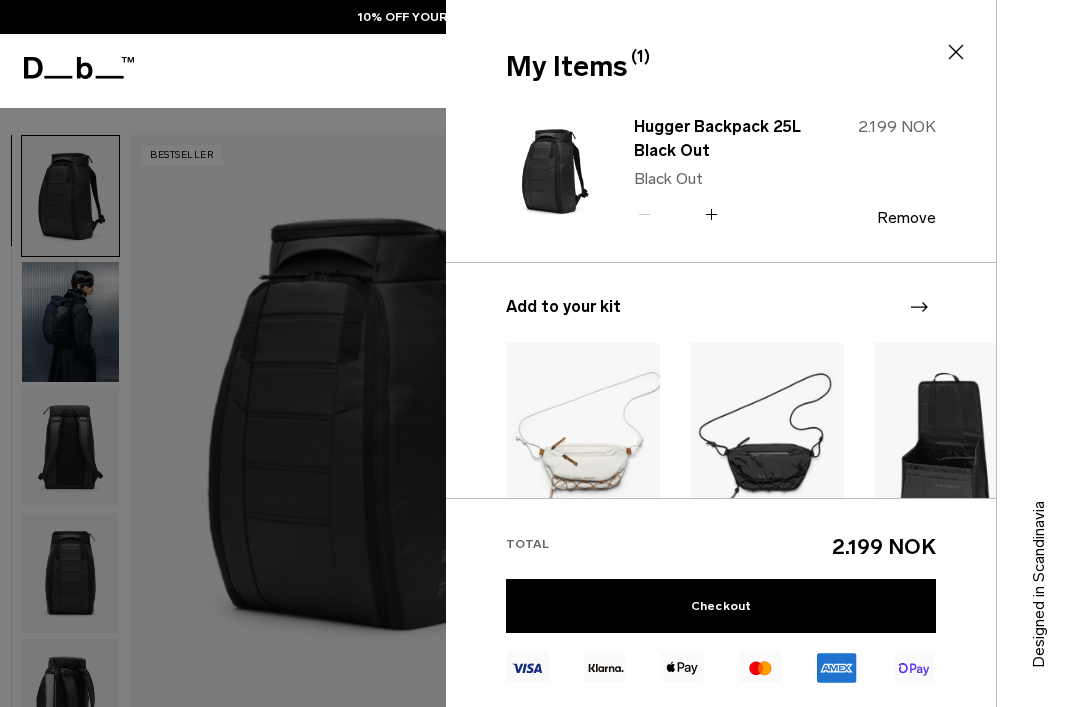 click on "Checkout" at bounding box center (721, 606) 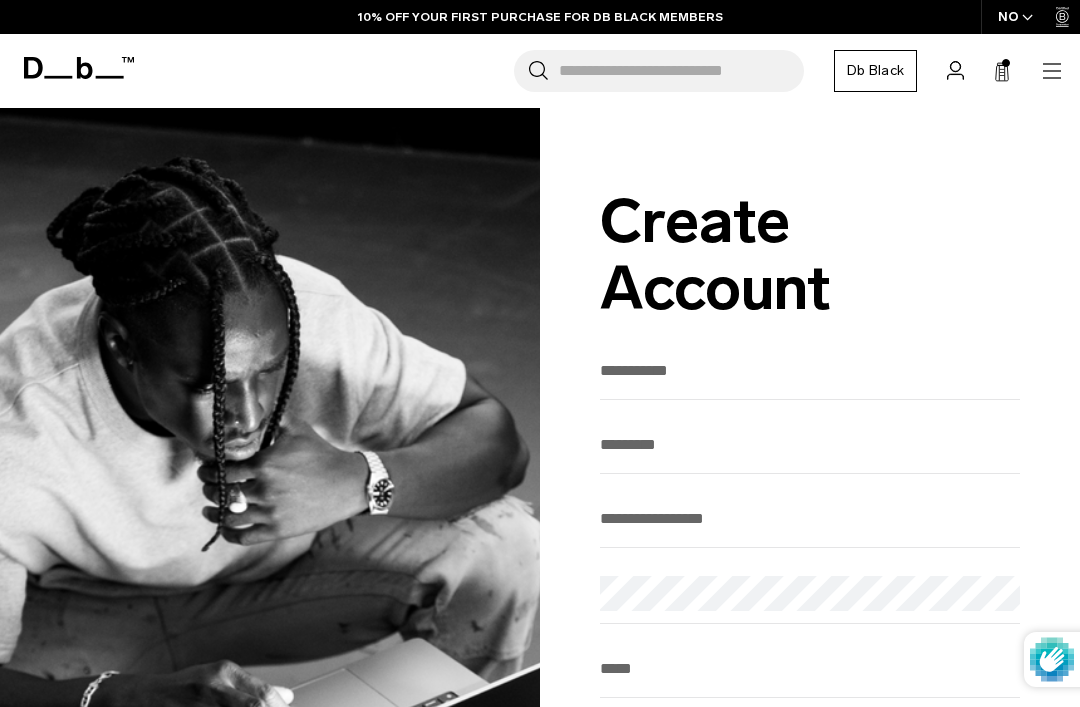 click at bounding box center [810, 370] 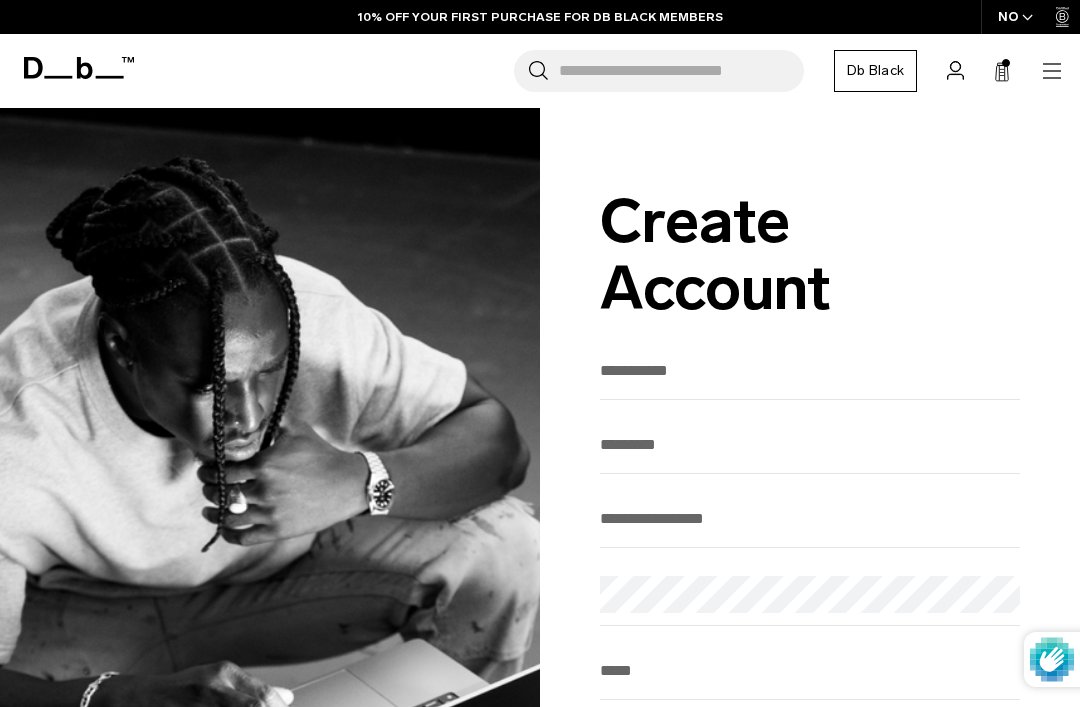 scroll, scrollTop: 0, scrollLeft: 0, axis: both 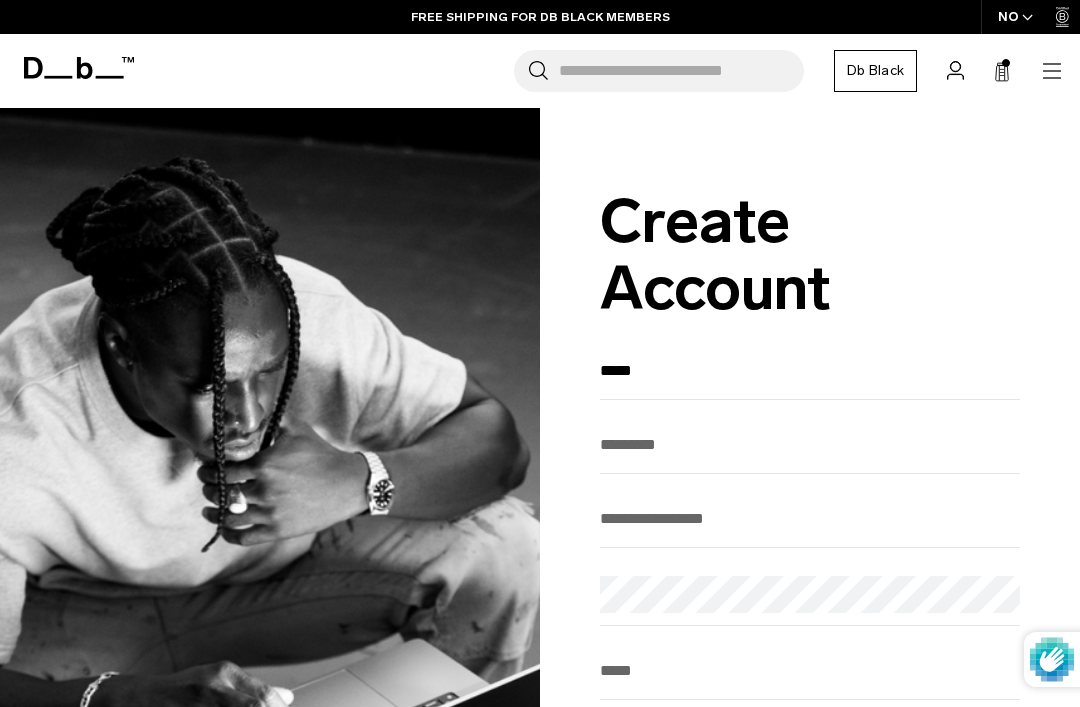 type on "*****" 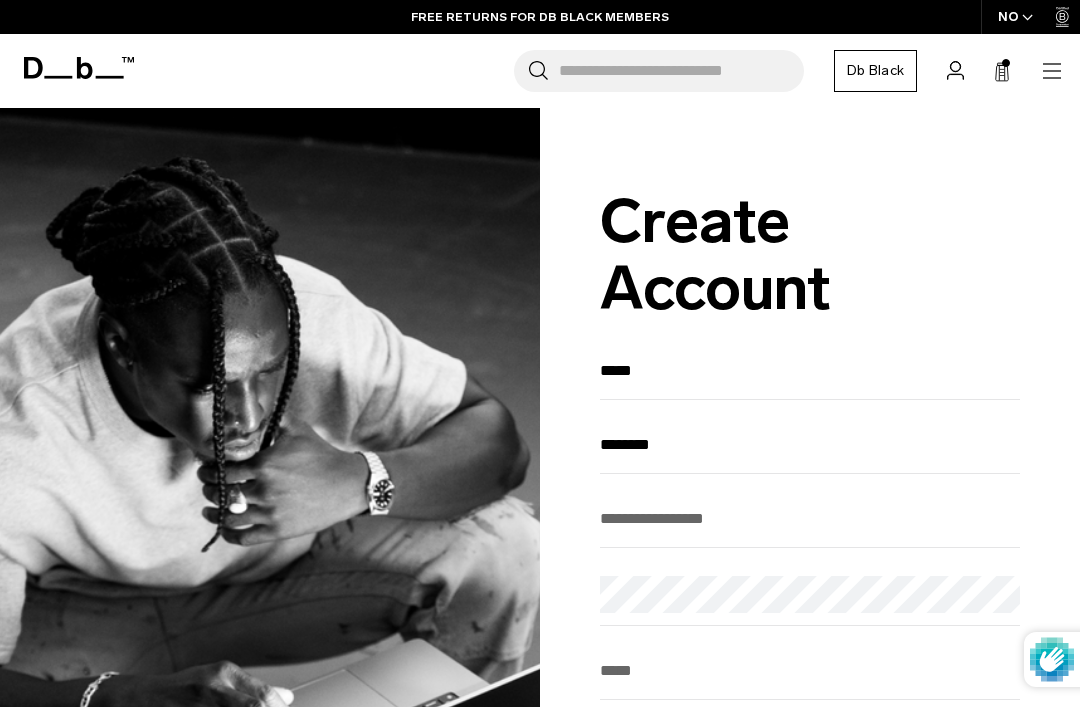 type on "********" 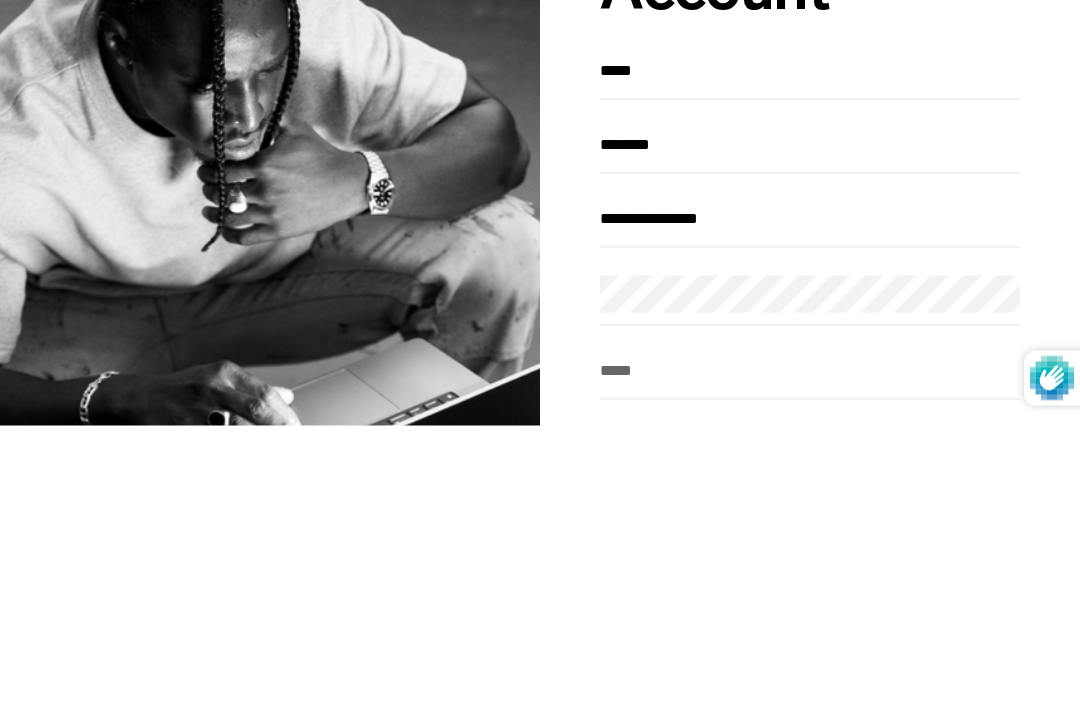 scroll, scrollTop: 43, scrollLeft: 0, axis: vertical 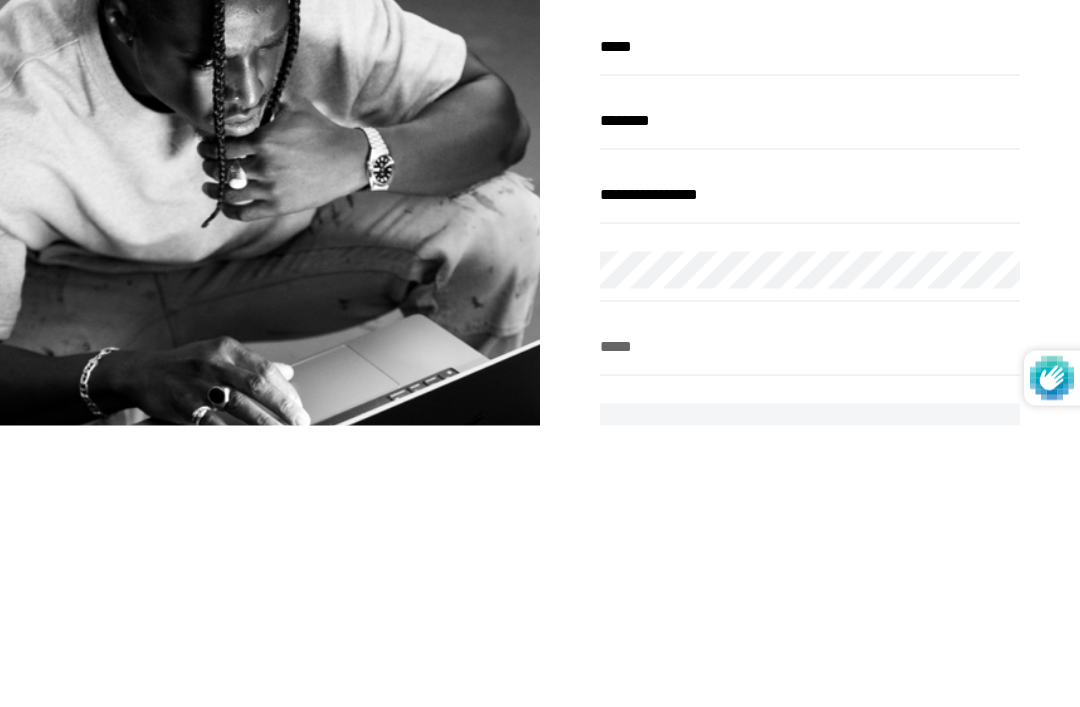 click at bounding box center [810, 627] 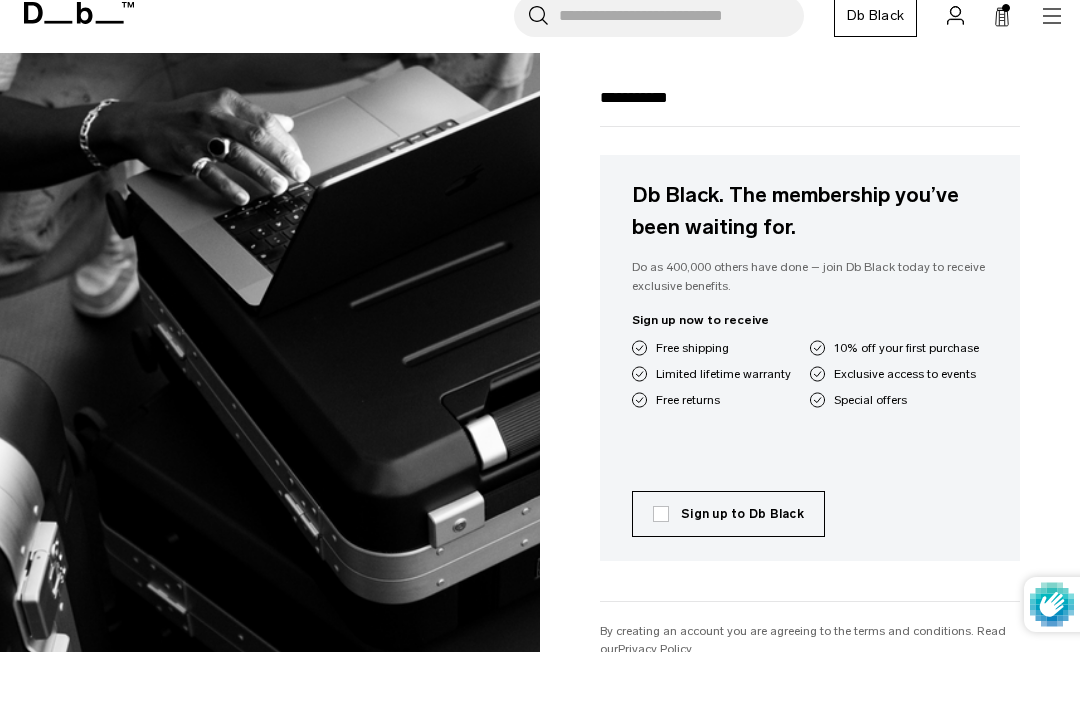scroll, scrollTop: 540, scrollLeft: 0, axis: vertical 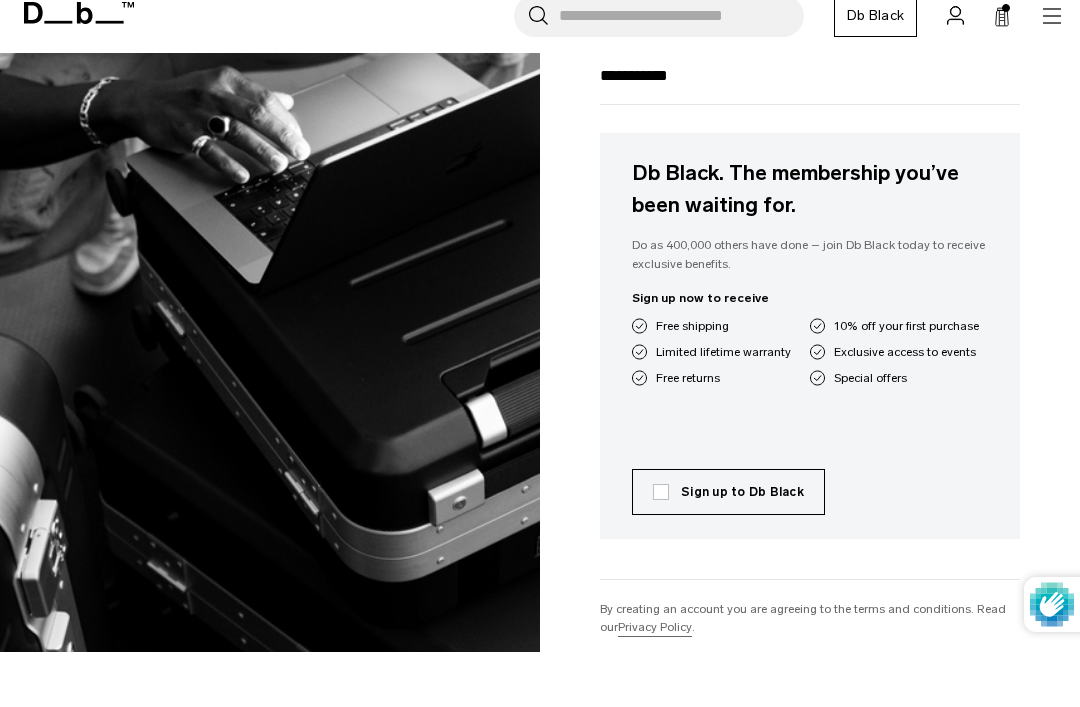 type on "**********" 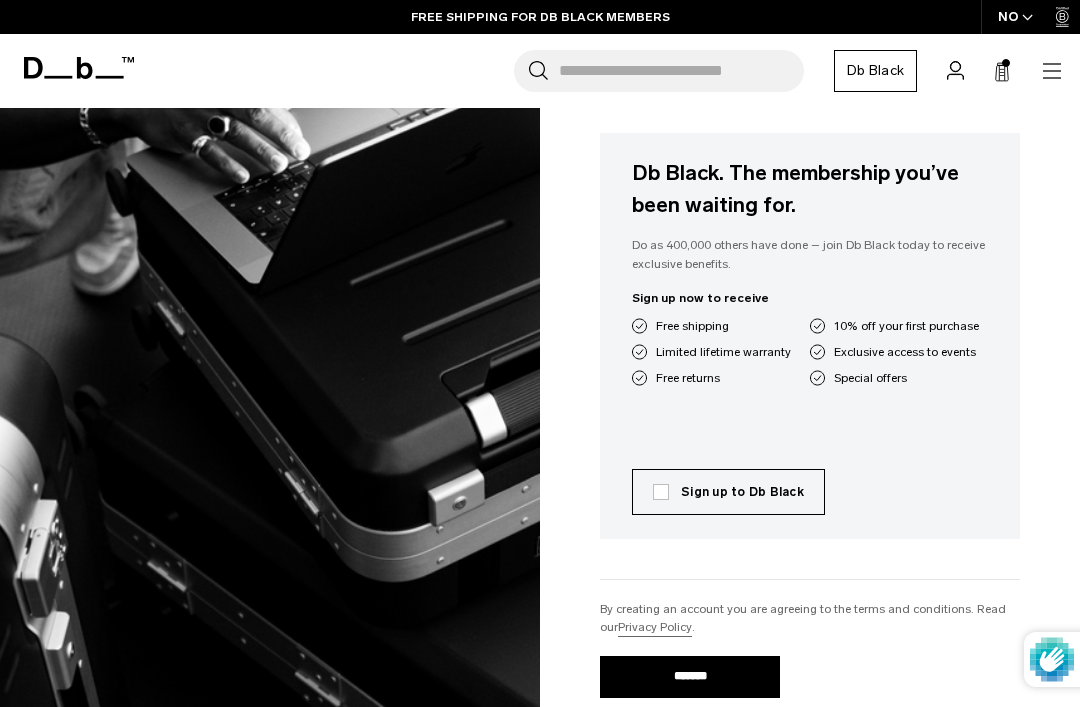 click on "*******" at bounding box center (690, 677) 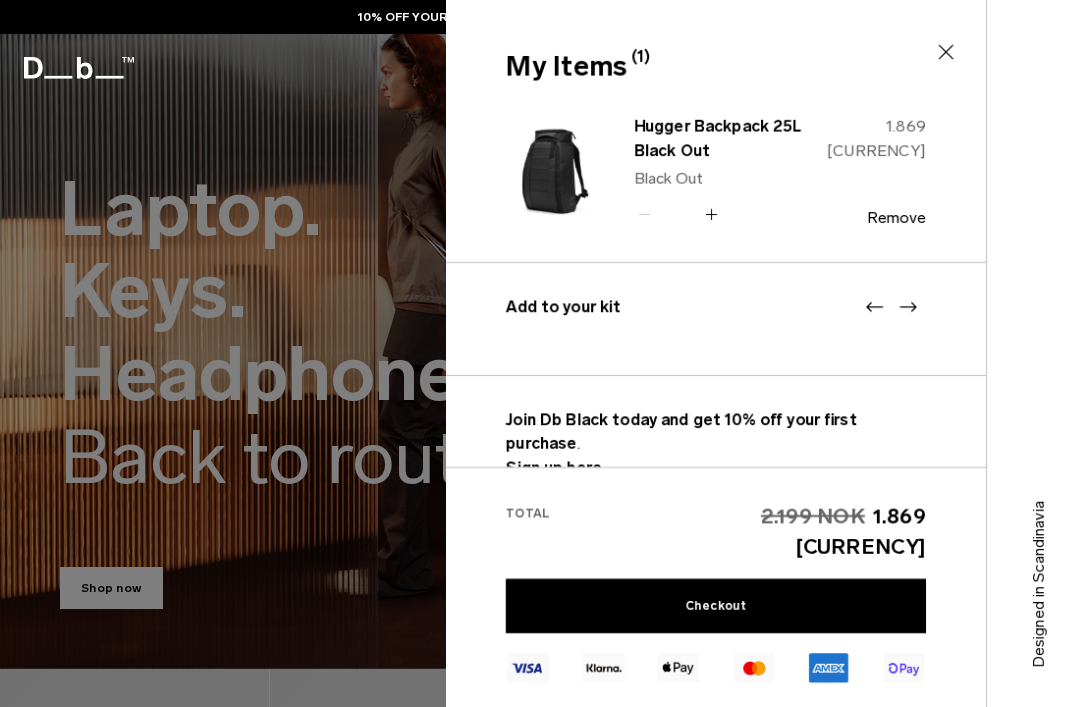 scroll, scrollTop: 0, scrollLeft: 0, axis: both 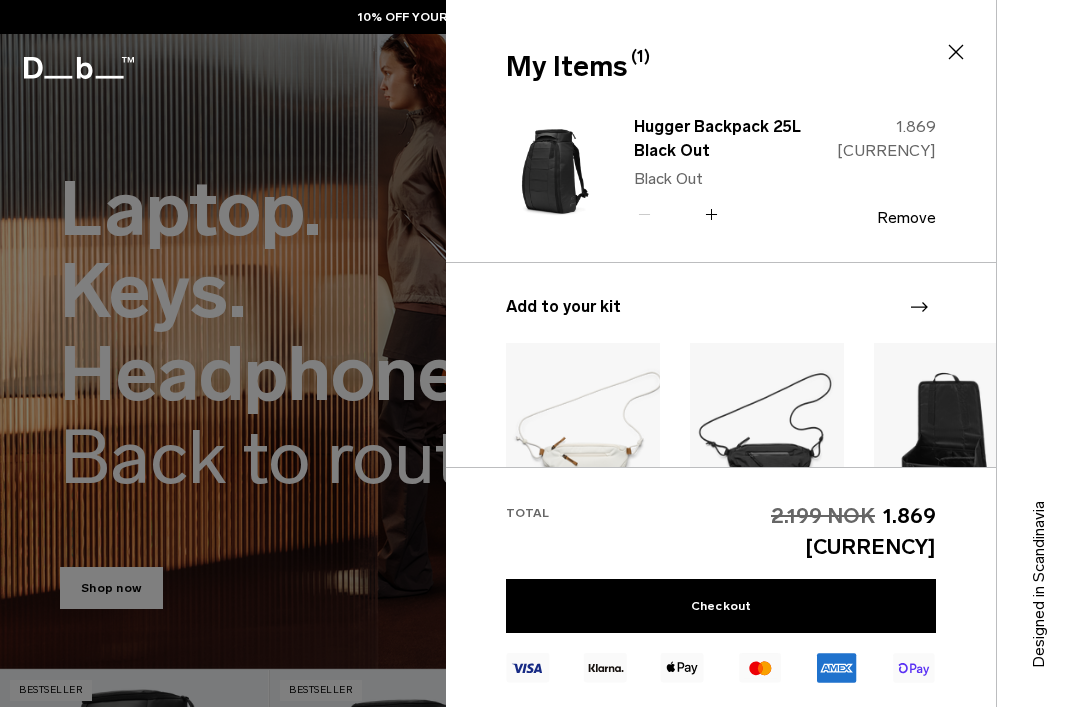 click on "Remove" at bounding box center (906, 218) 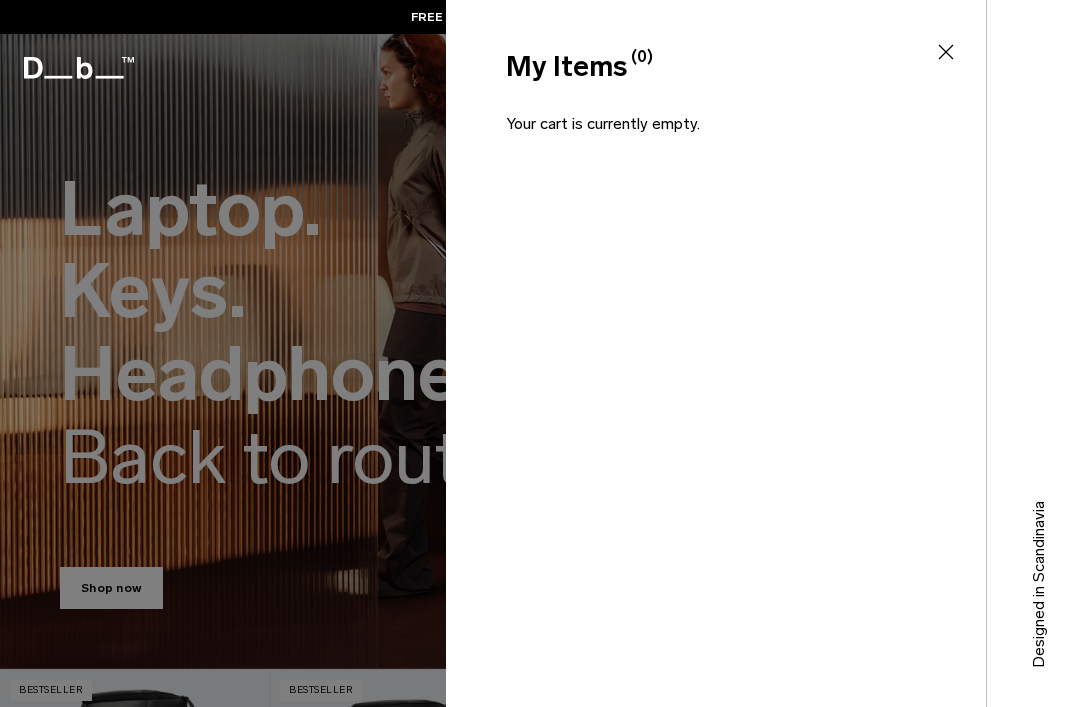 click 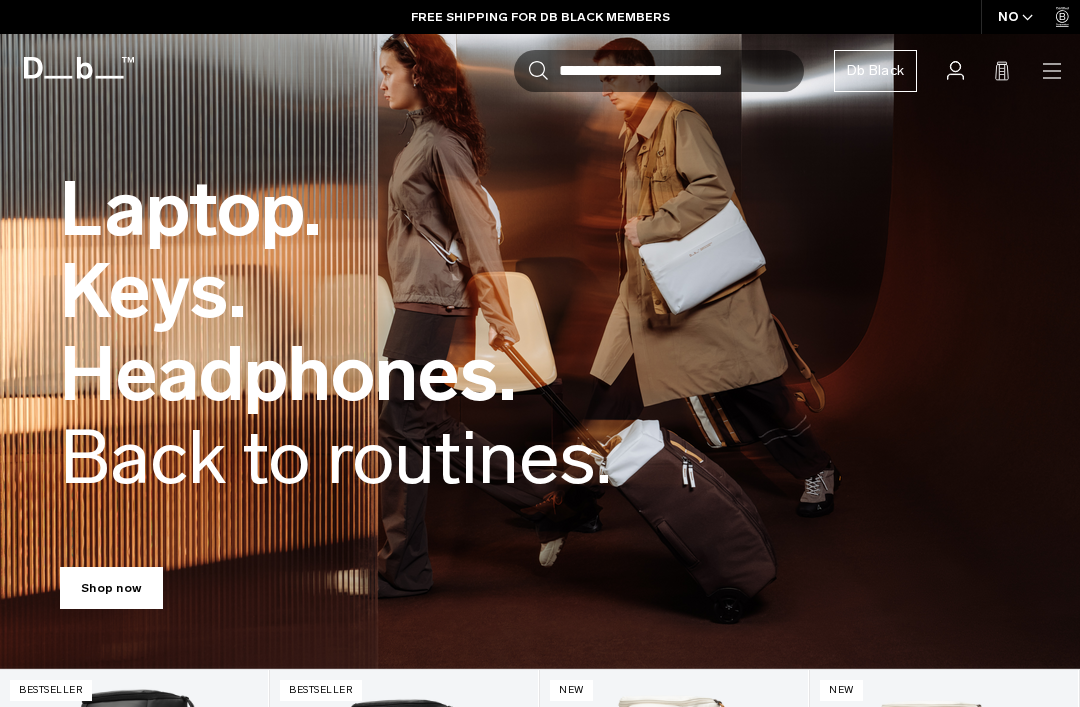 click 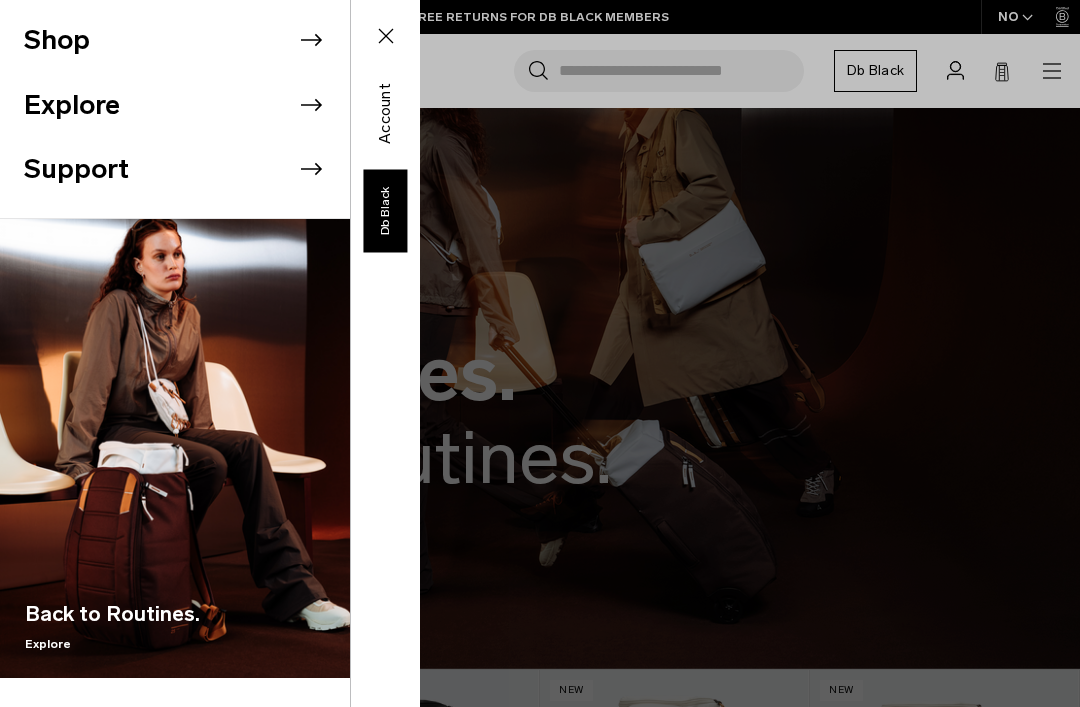 click 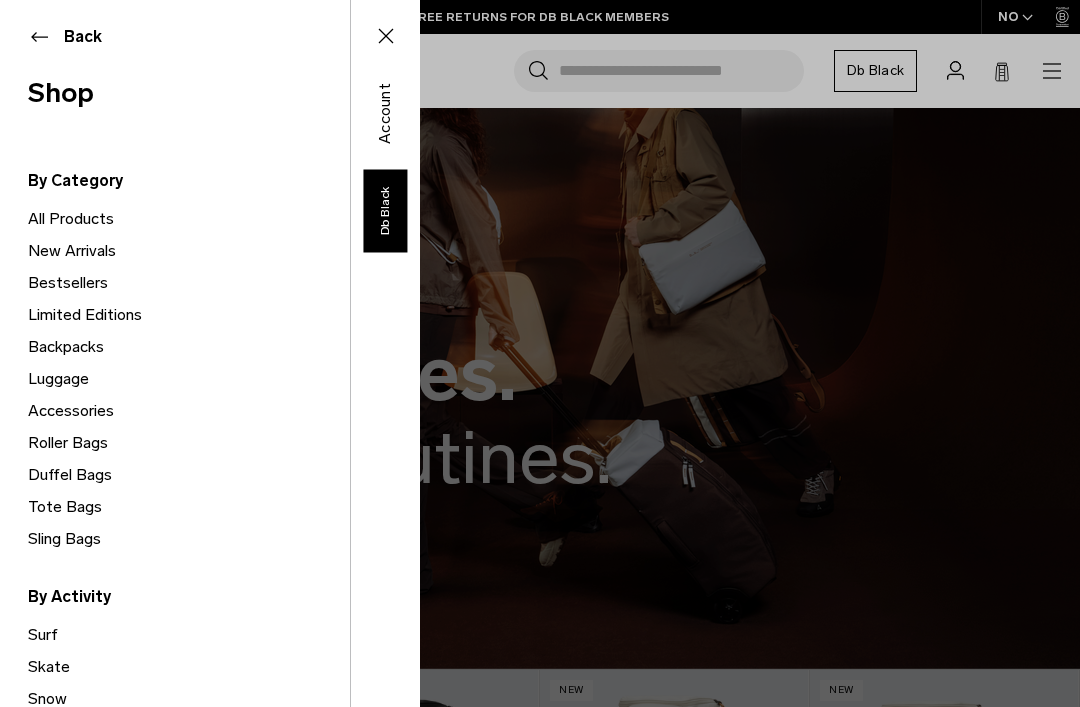 click on "Bestsellers" at bounding box center (189, 283) 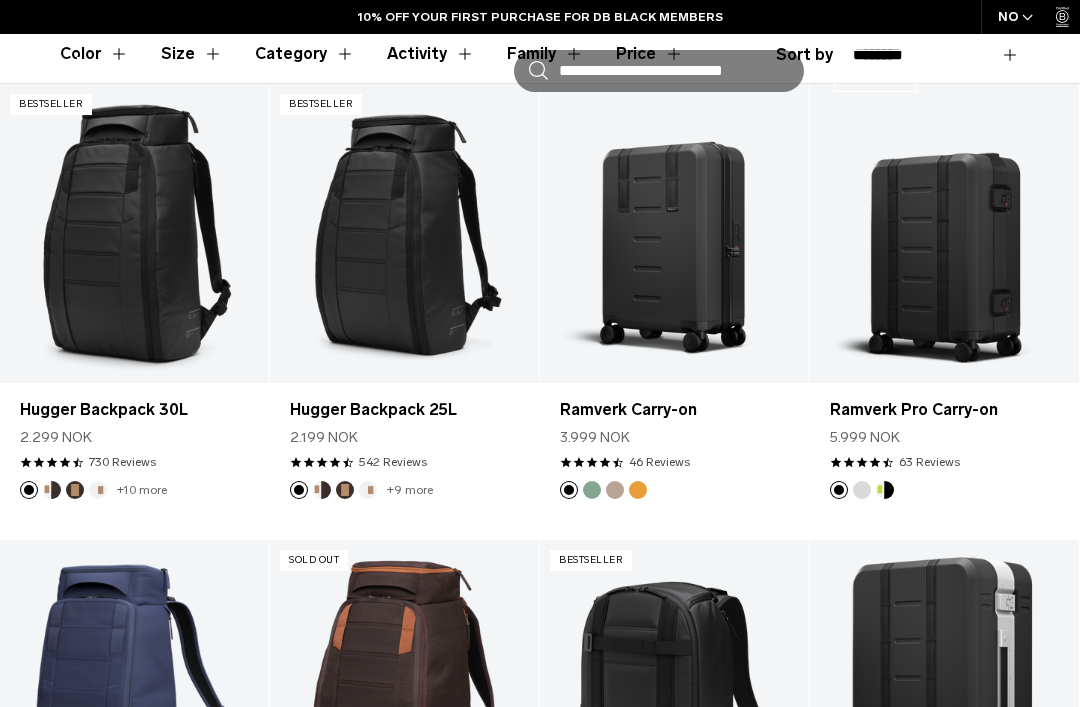 scroll, scrollTop: 625, scrollLeft: 0, axis: vertical 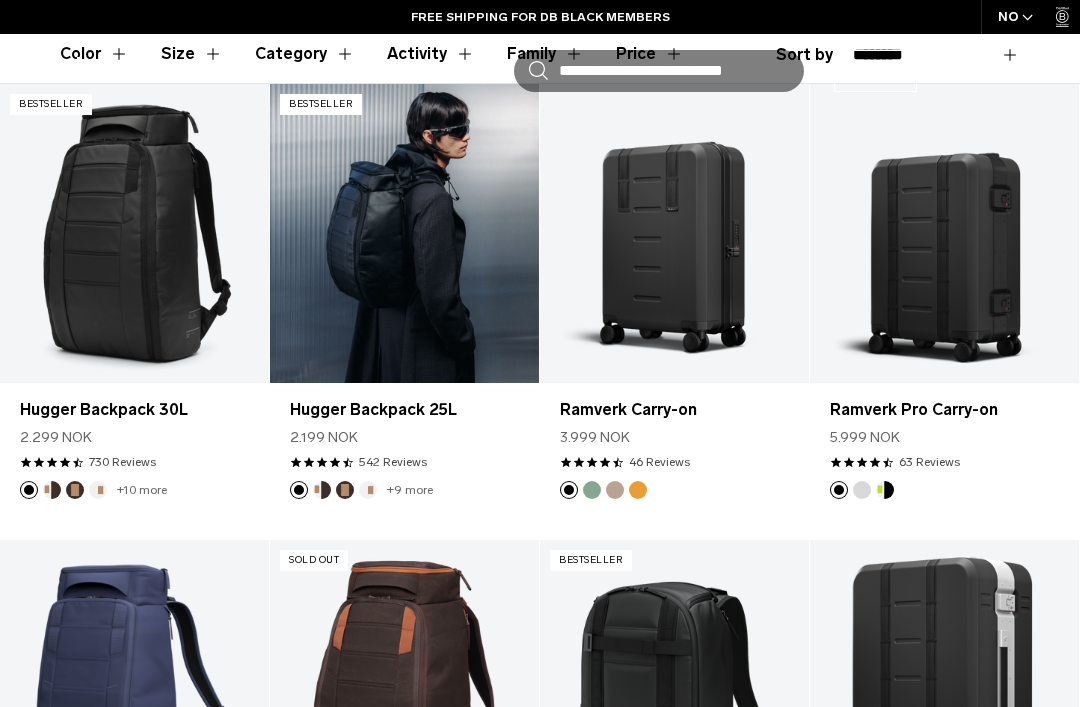 click at bounding box center (404, 233) 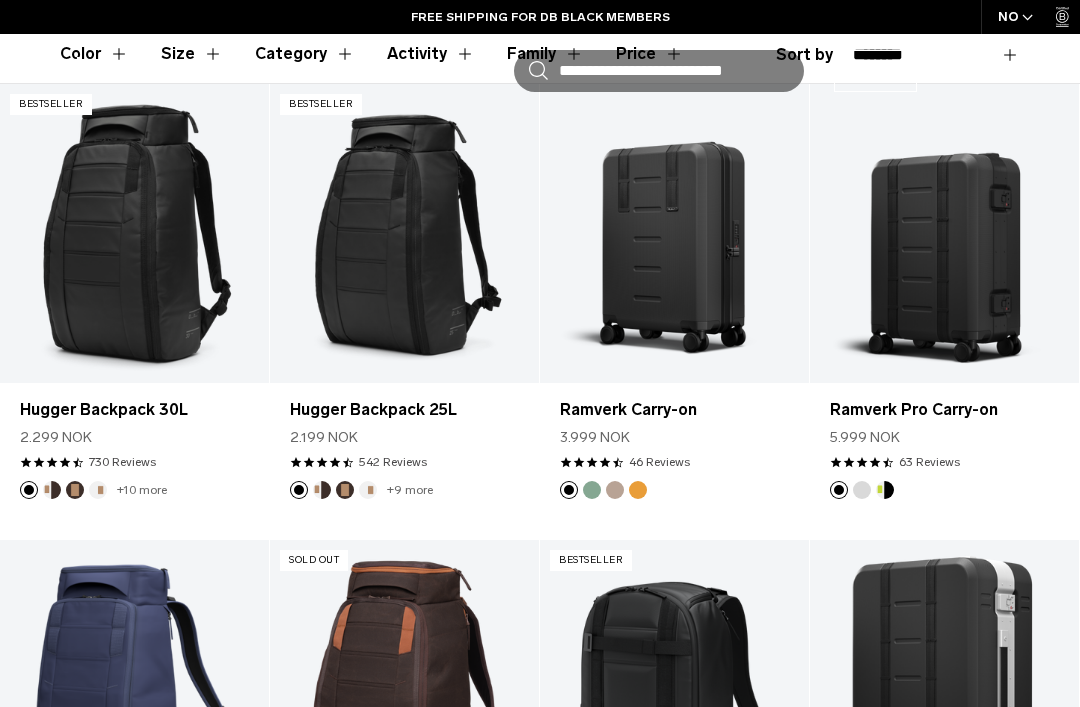 click on "Hugger Backpack 25L" at bounding box center [404, 410] 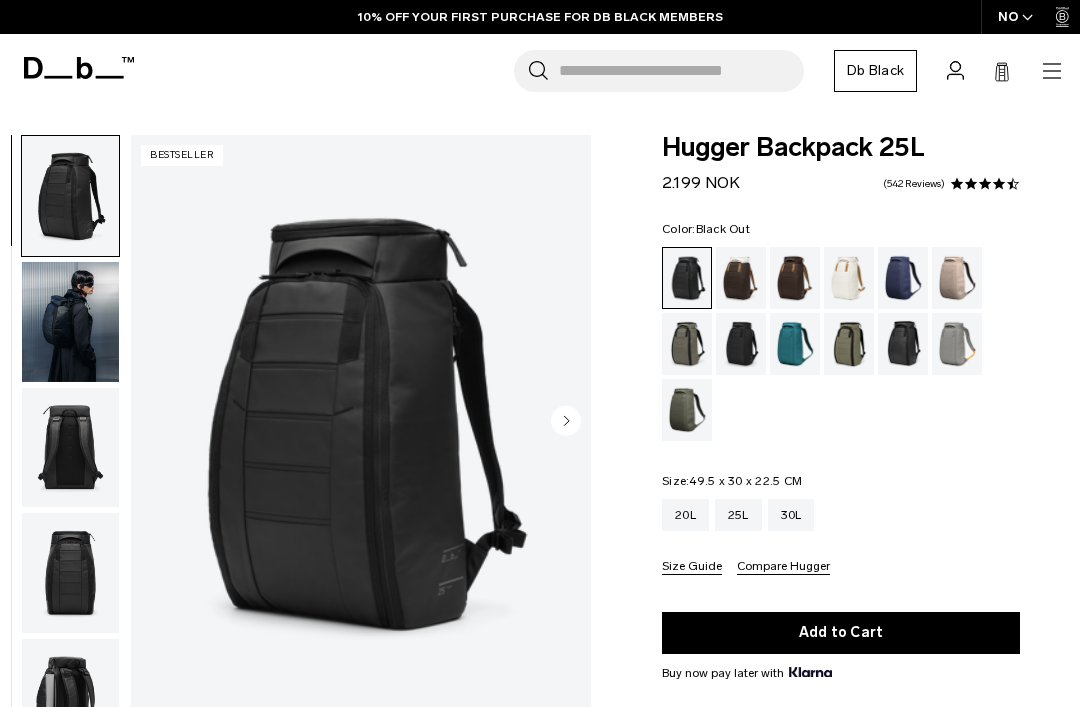 scroll, scrollTop: 25, scrollLeft: 0, axis: vertical 